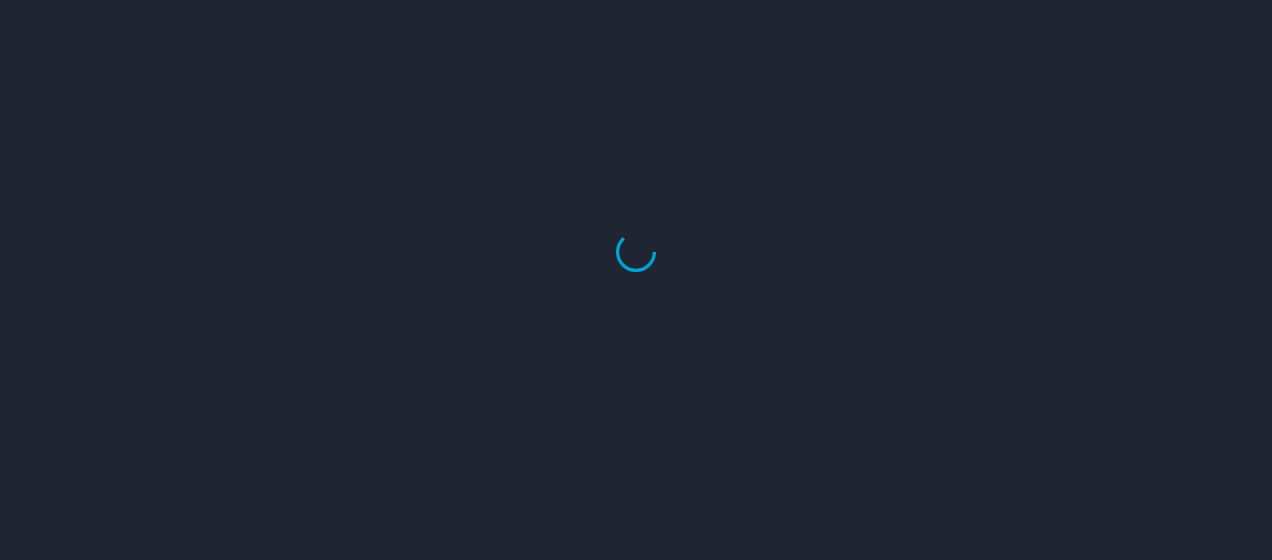 scroll, scrollTop: 0, scrollLeft: 0, axis: both 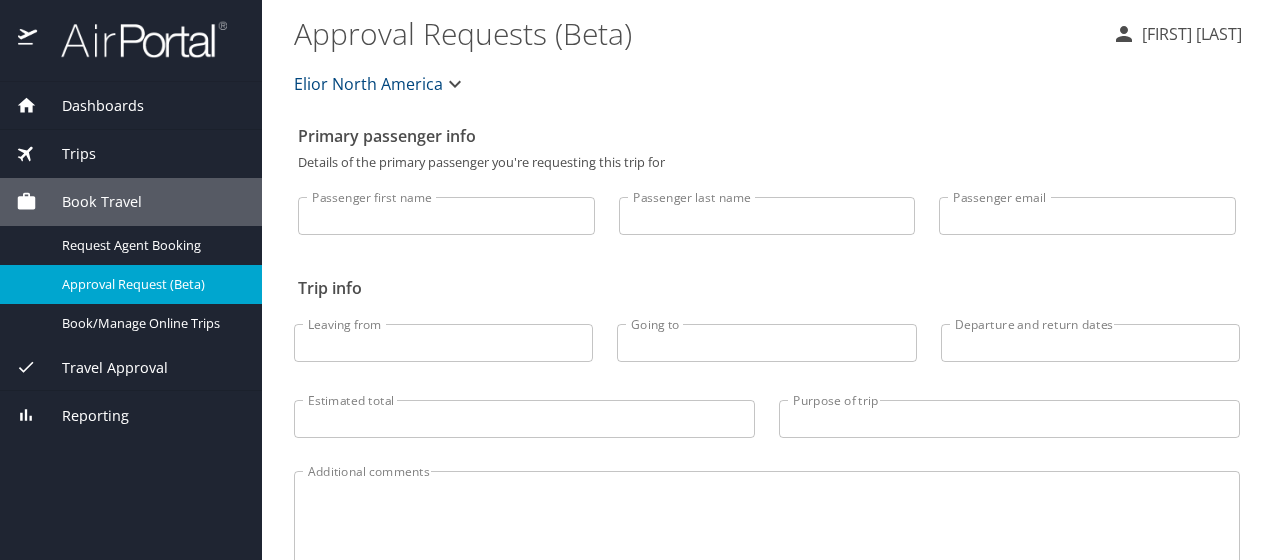 click on "Dashboards" at bounding box center (90, 106) 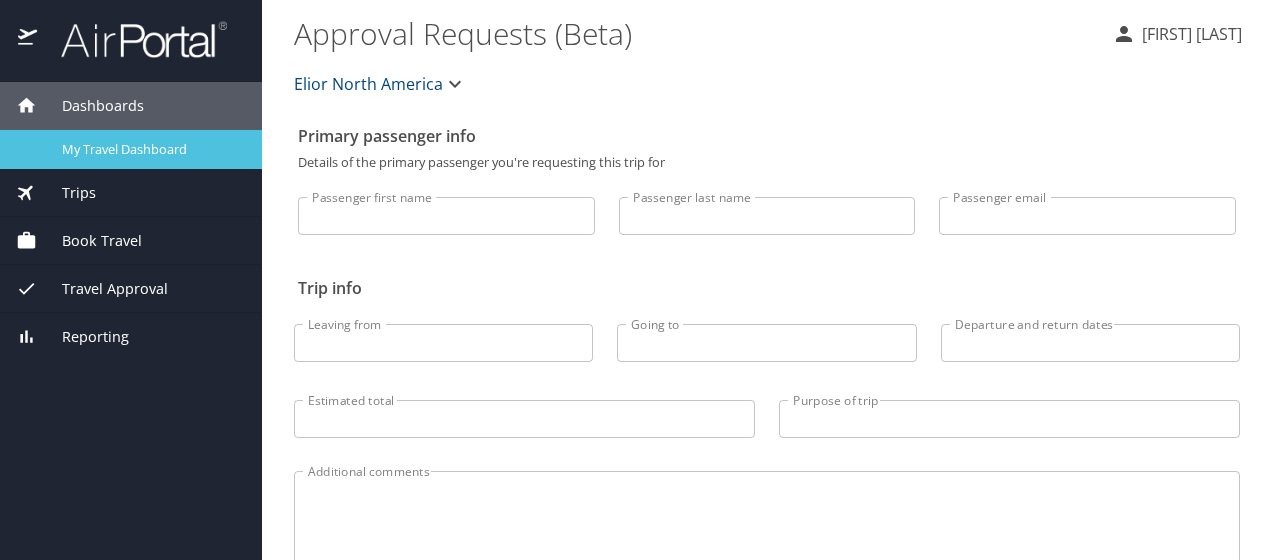 click on "My Travel Dashboard" at bounding box center [150, 149] 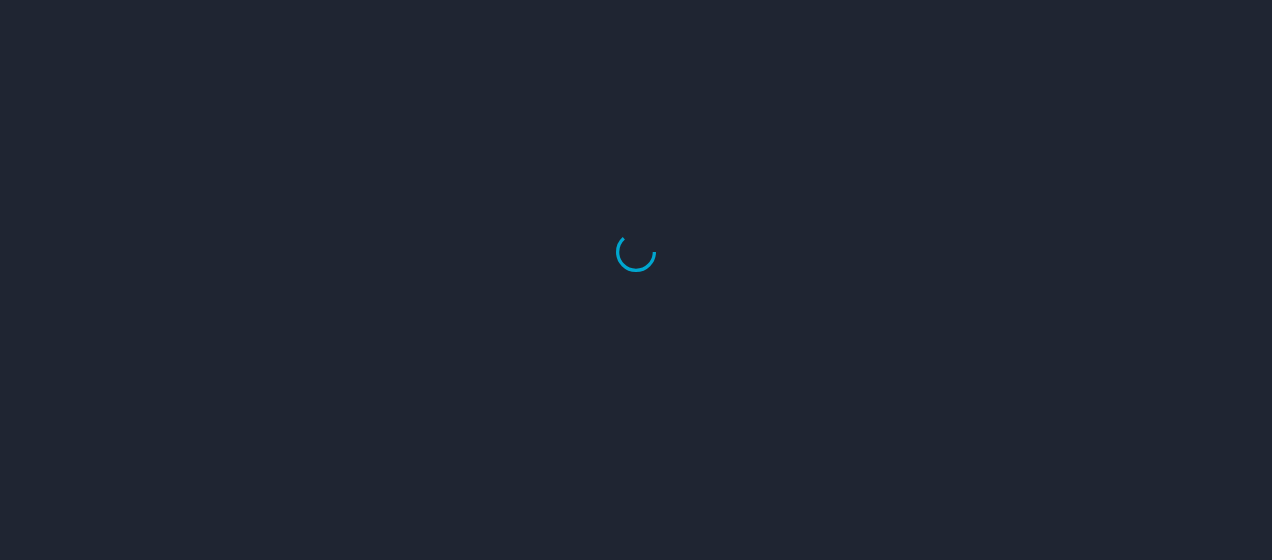 scroll, scrollTop: 0, scrollLeft: 0, axis: both 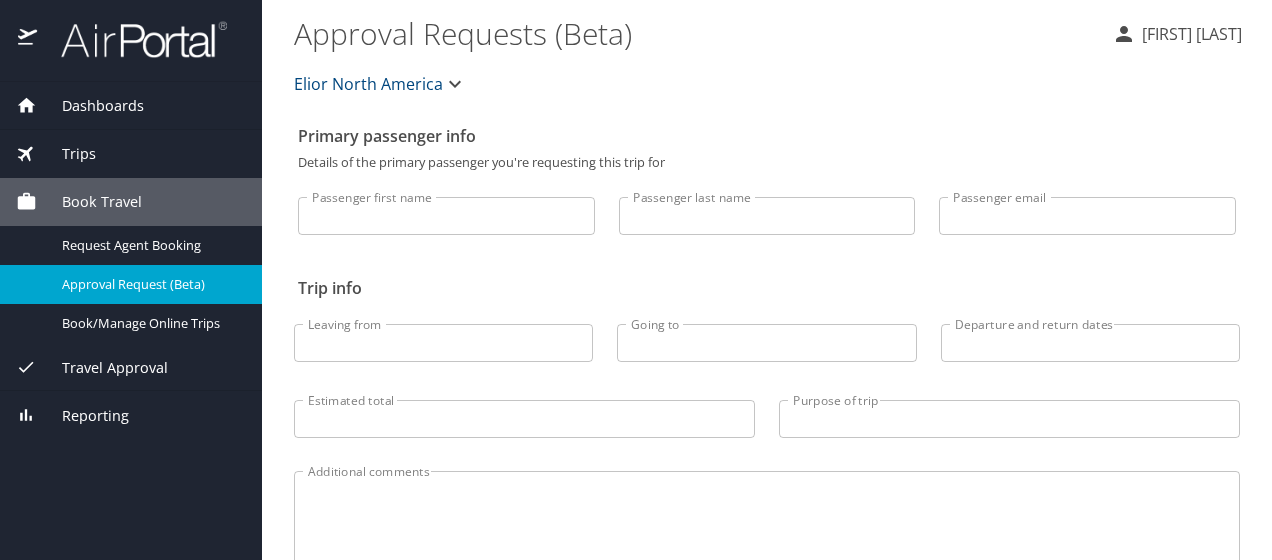 click on "Trips" at bounding box center (66, 154) 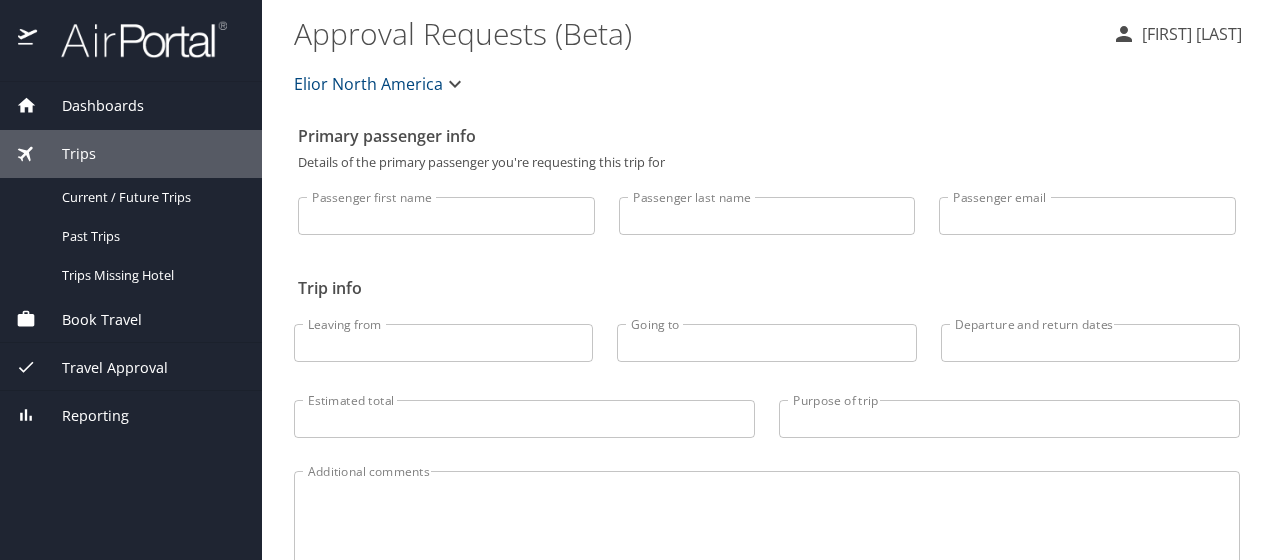 click on "Primary passenger info" at bounding box center (767, 136) 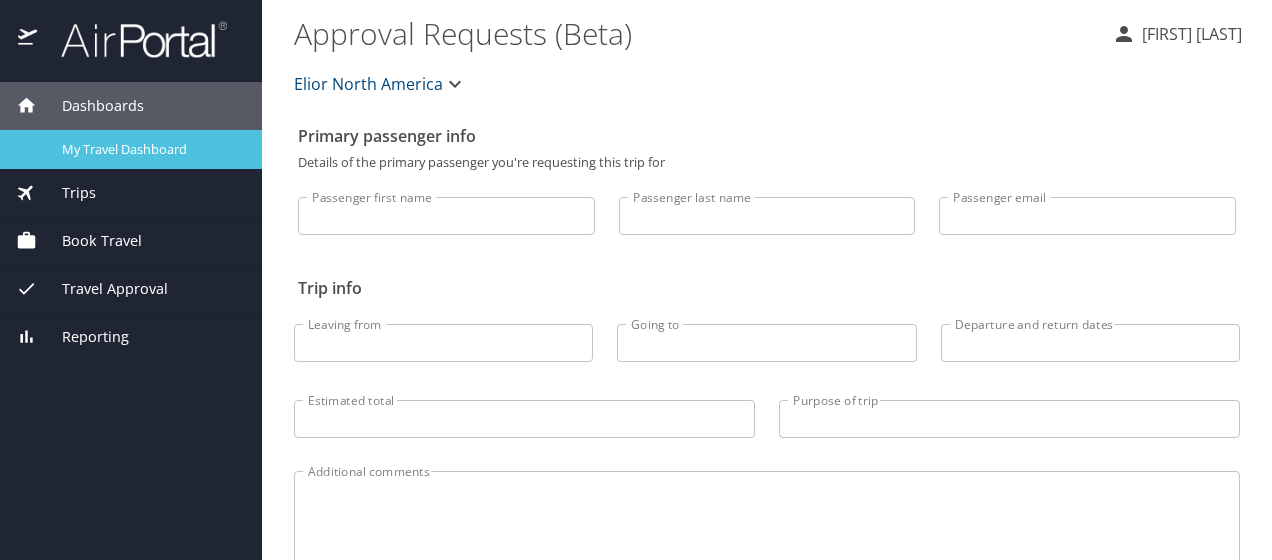 click on "My Travel Dashboard" at bounding box center (150, 149) 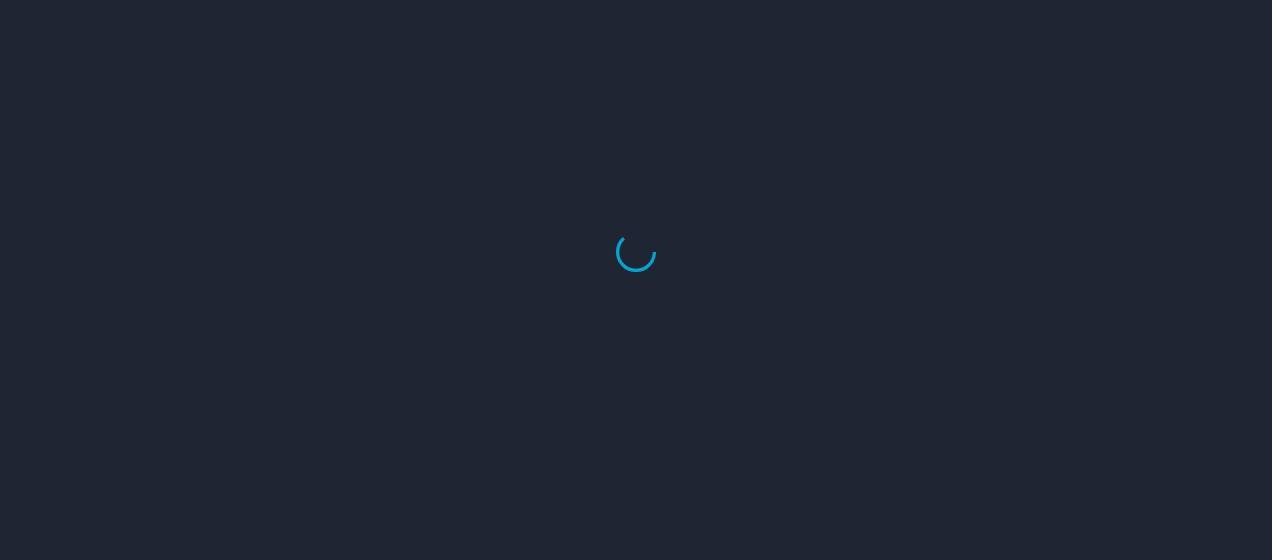 scroll, scrollTop: 0, scrollLeft: 0, axis: both 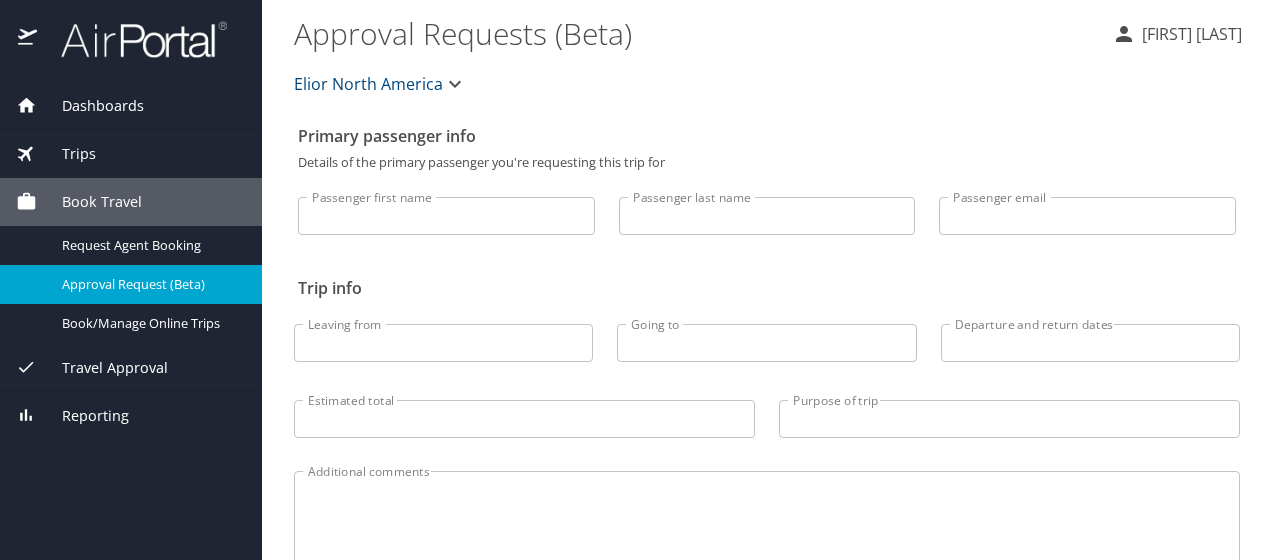 click on "Dashboards" at bounding box center [90, 106] 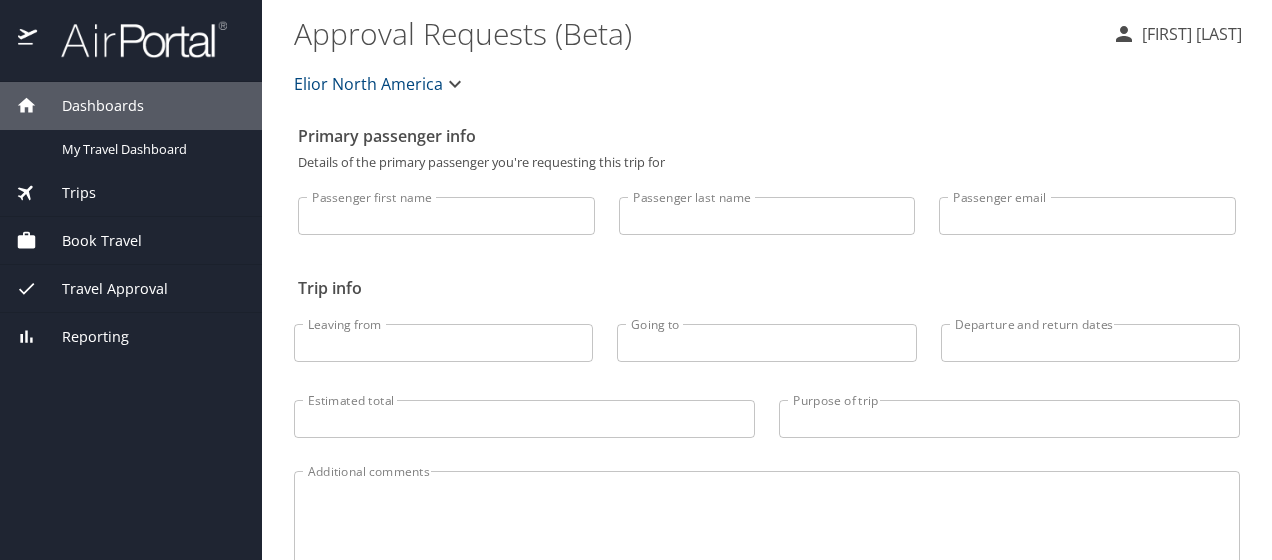 click on "Dashboards" at bounding box center [90, 106] 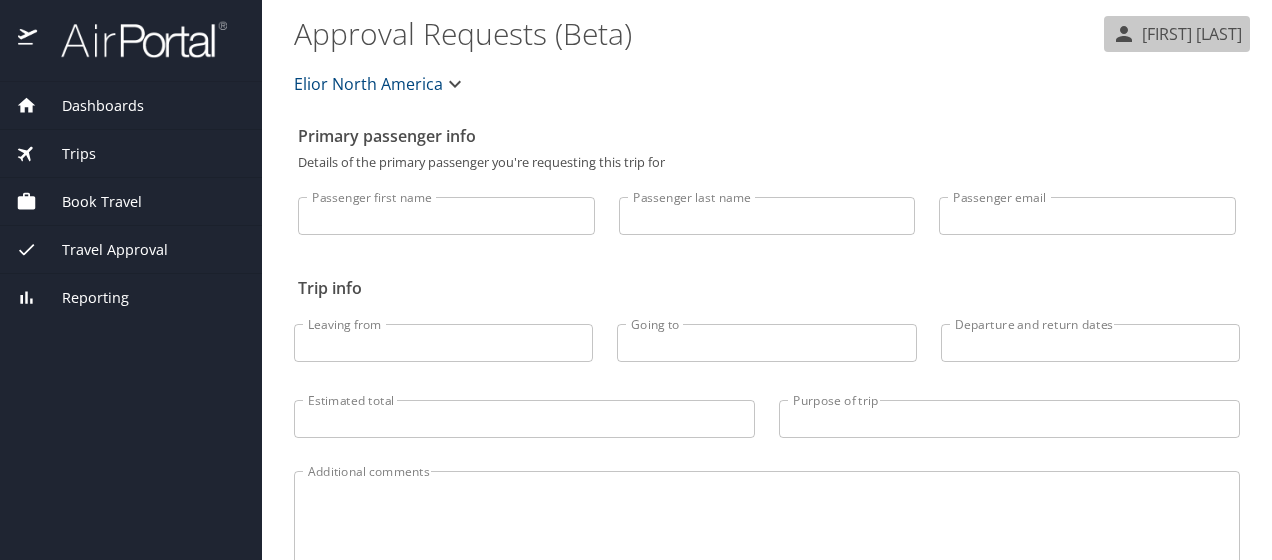 click on "[FIRST] [LAST]" at bounding box center [1189, 34] 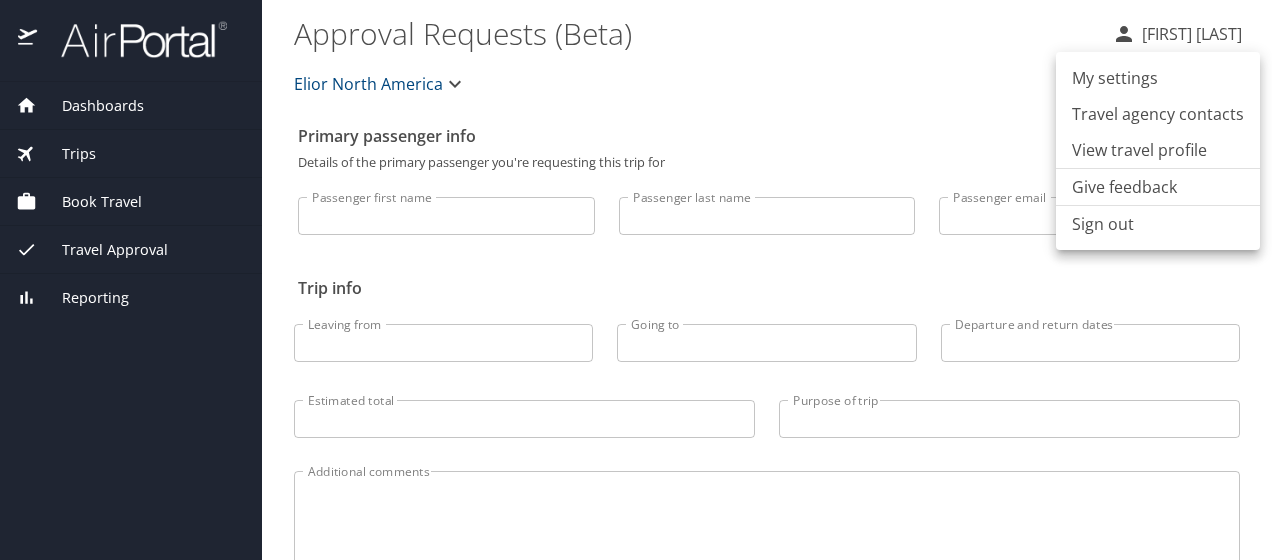 click on "View travel profile" at bounding box center [1158, 150] 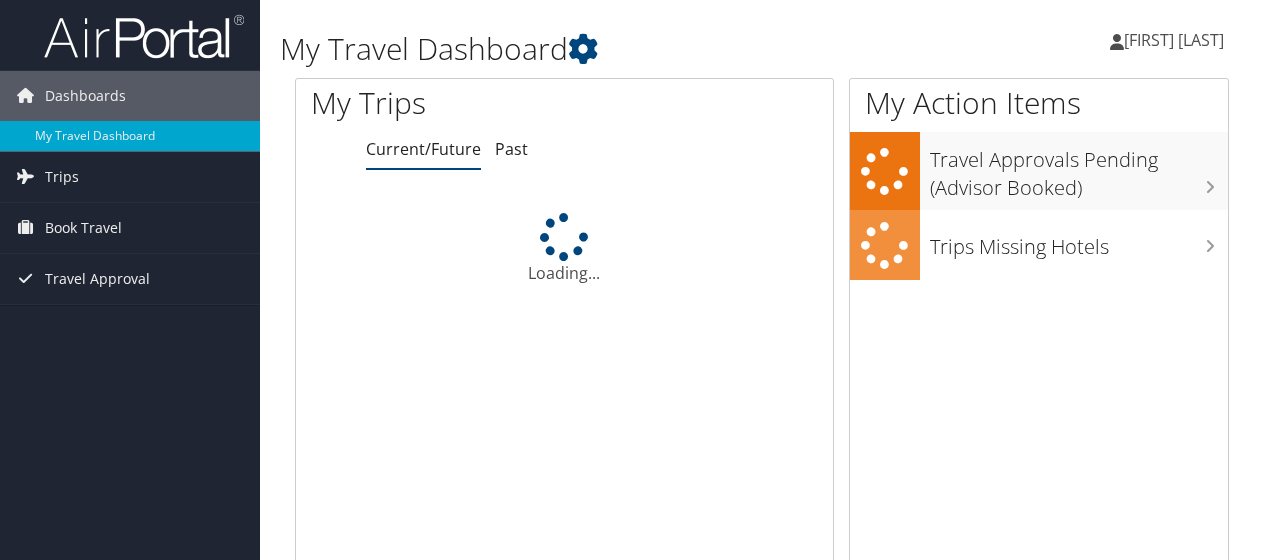 scroll, scrollTop: 0, scrollLeft: 0, axis: both 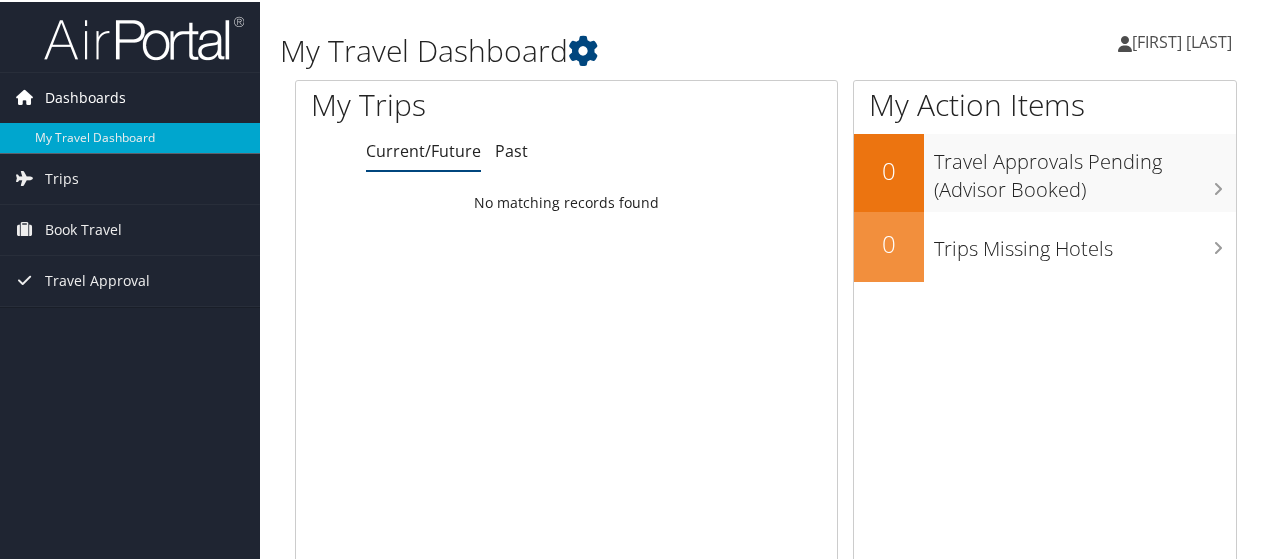 click on "Dashboards" at bounding box center (85, 96) 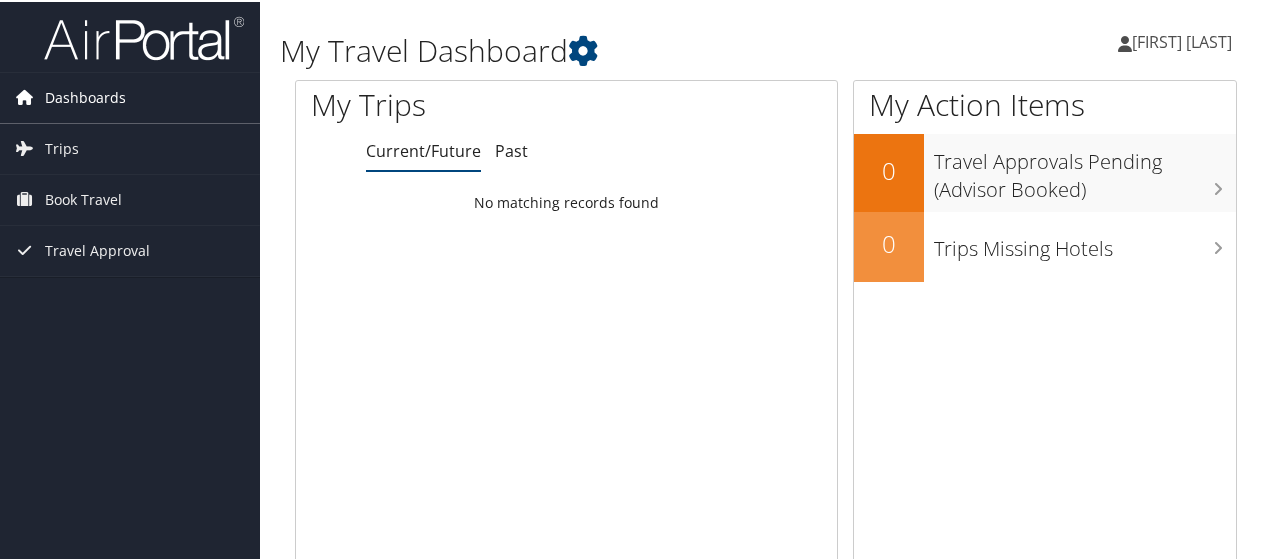 click on "Dashboards" at bounding box center [85, 96] 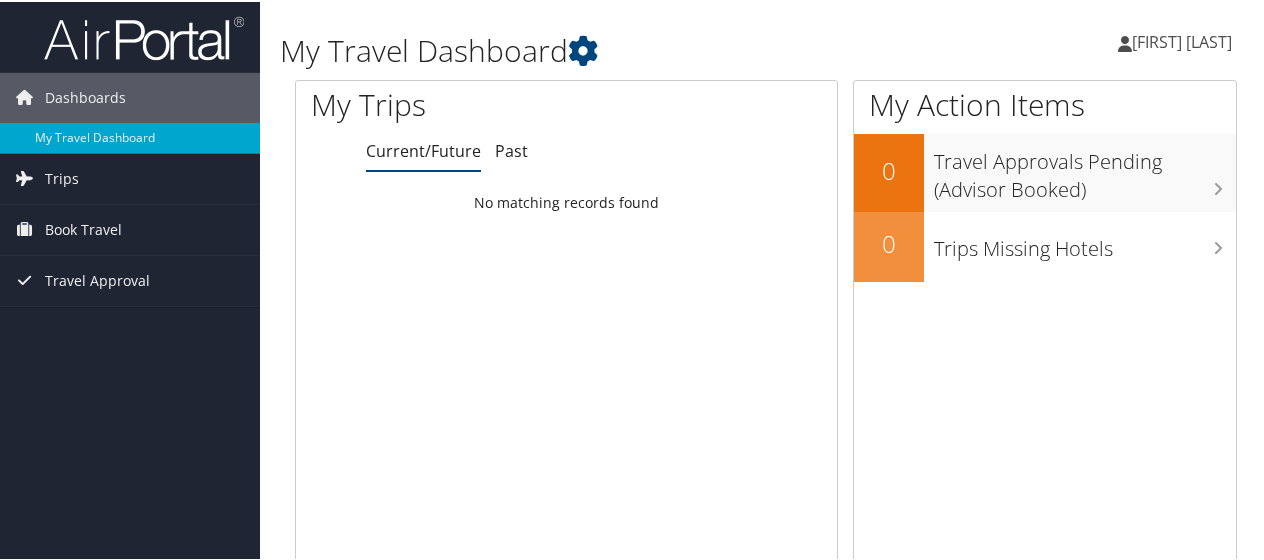 click on "[FIRST] [LAST]" at bounding box center [1182, 40] 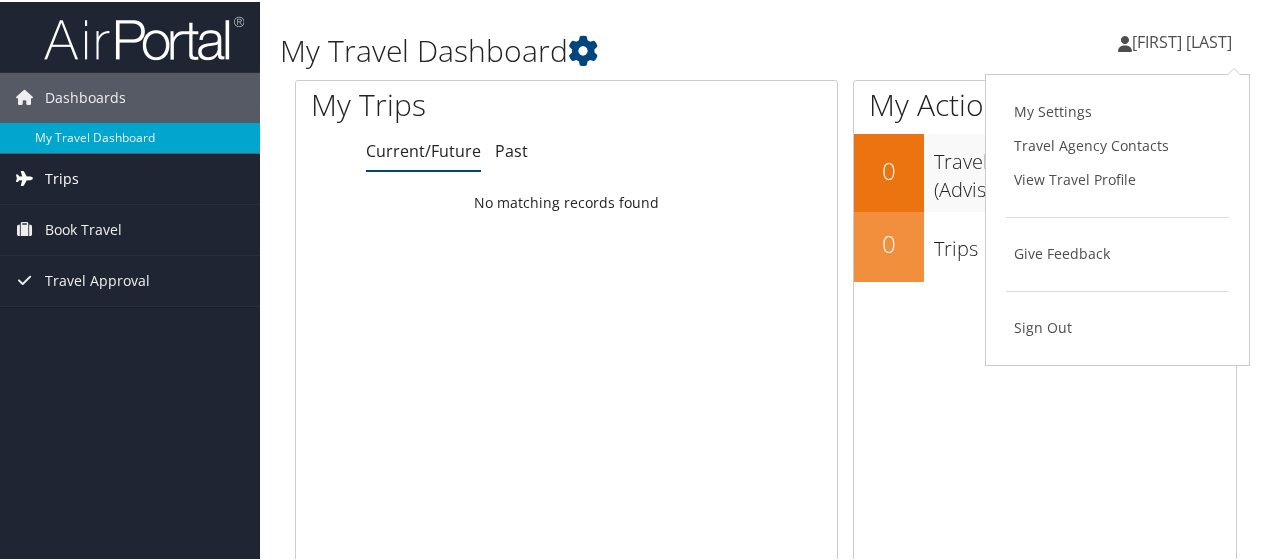 click on "Trips" at bounding box center (62, 177) 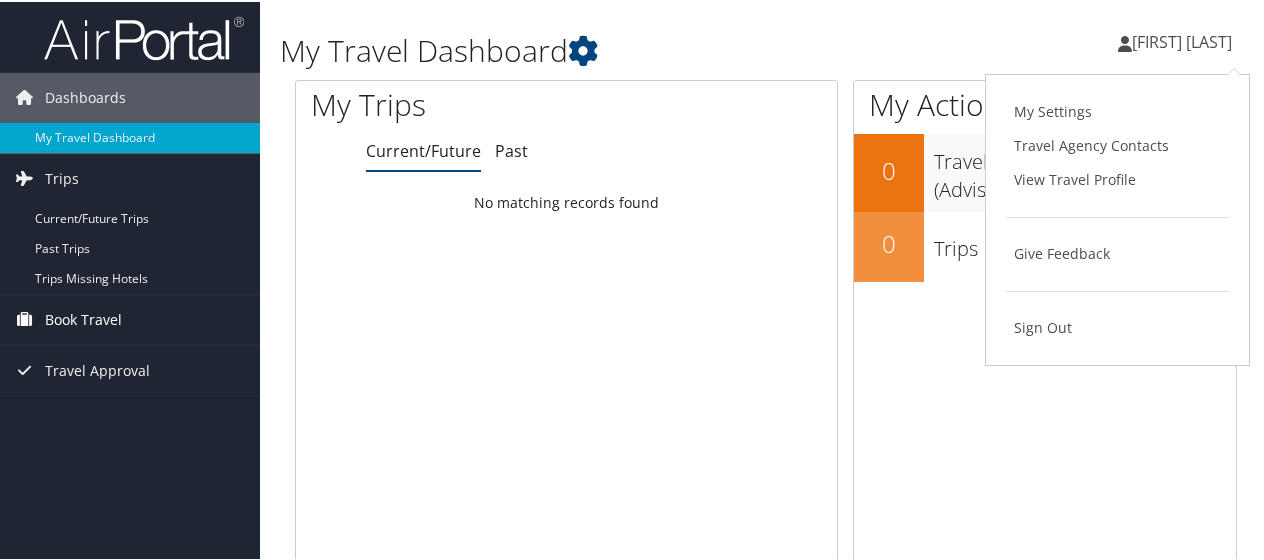 click on "Book Travel" at bounding box center [83, 318] 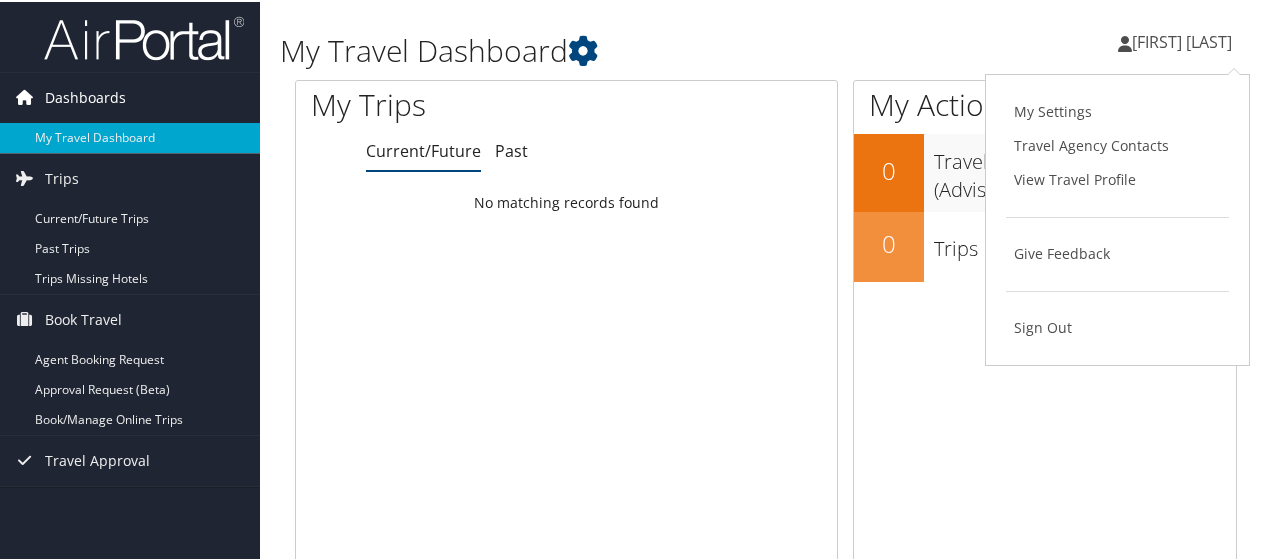 click on "Dashboards" at bounding box center [85, 96] 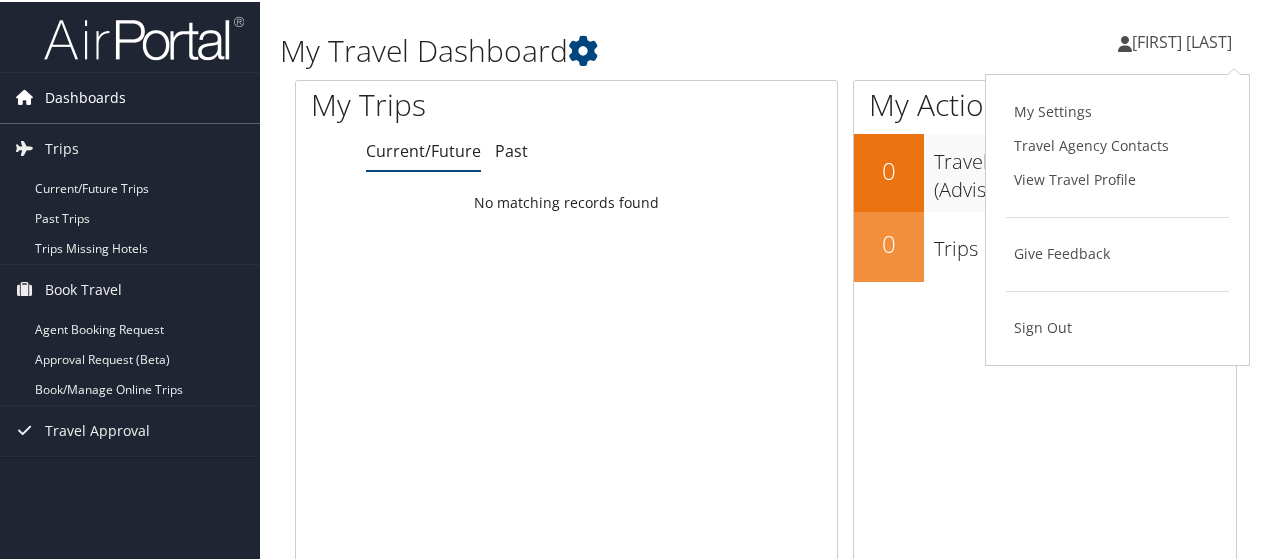 click on "Dashboards" at bounding box center (85, 96) 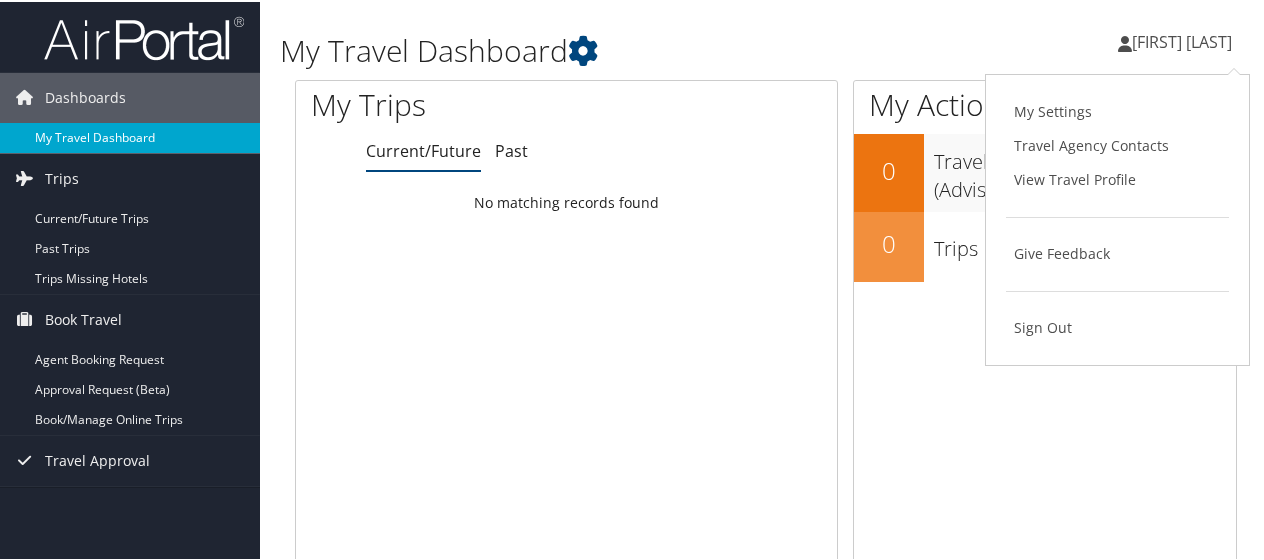 click on "My Travel Dashboard" at bounding box center [130, 136] 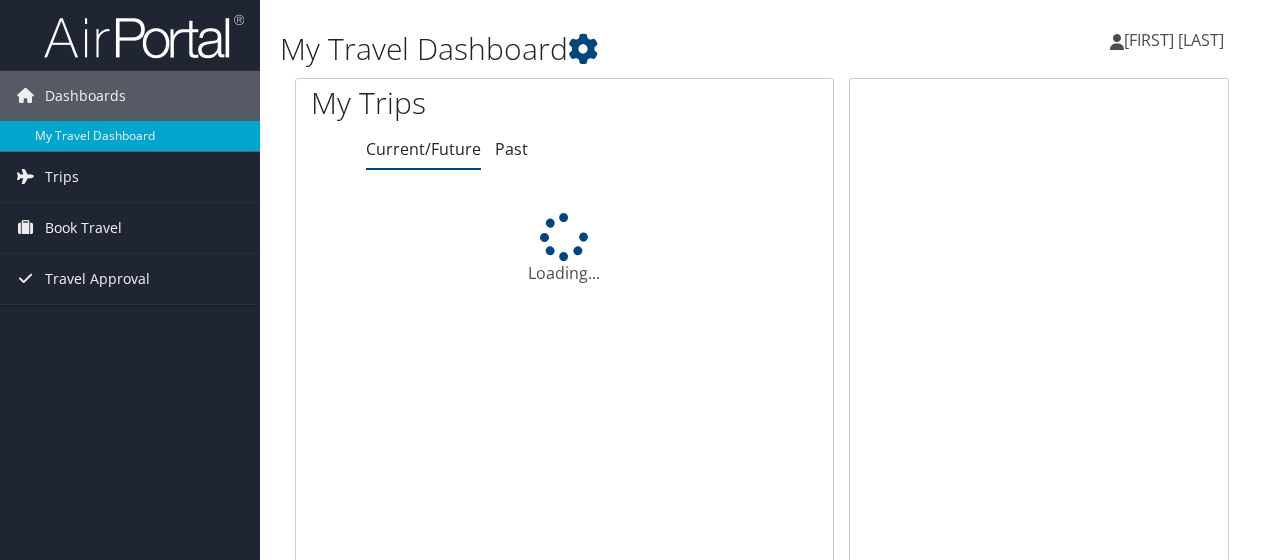 scroll, scrollTop: 0, scrollLeft: 0, axis: both 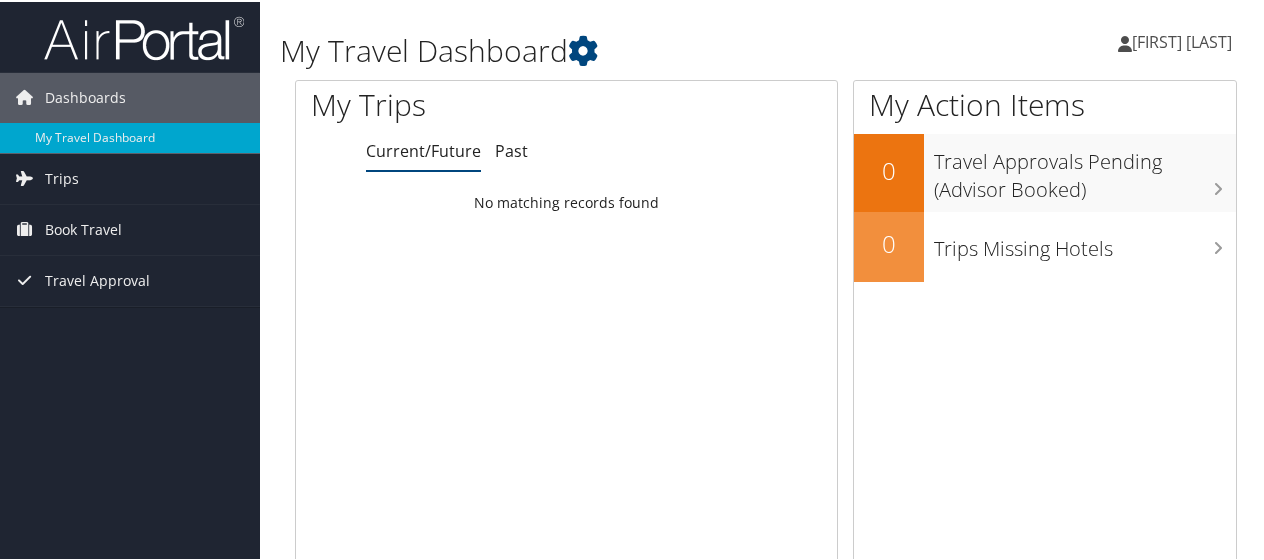 click on "[FIRST] [LAST]" at bounding box center (1182, 40) 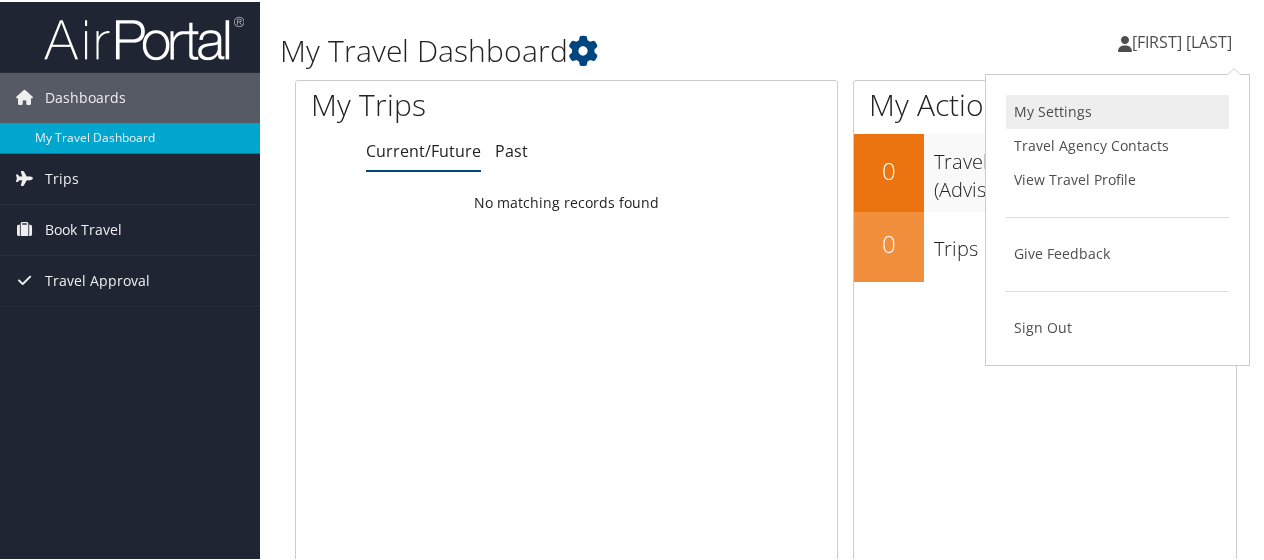 click on "My Settings" at bounding box center [1117, 110] 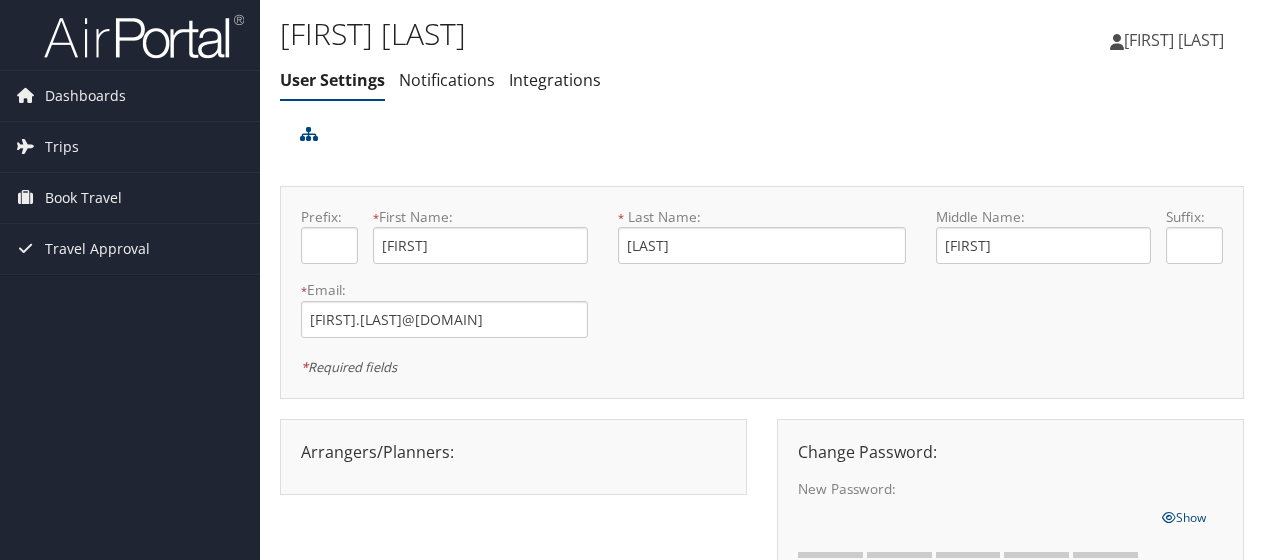scroll, scrollTop: 0, scrollLeft: 0, axis: both 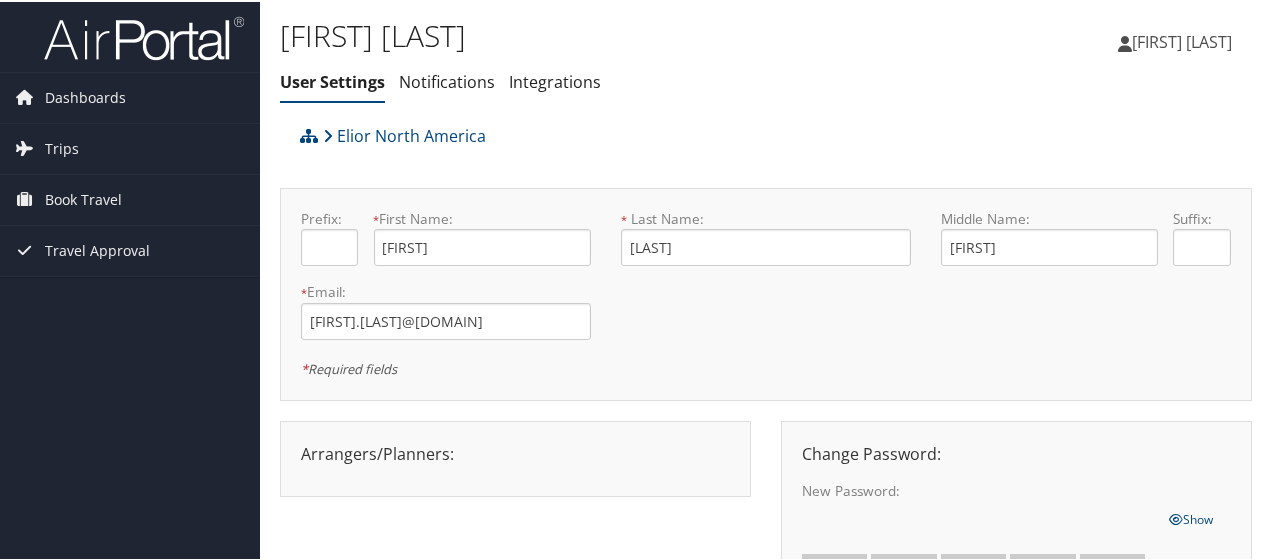 click on "[FIRST] [LAST]" at bounding box center [1182, 40] 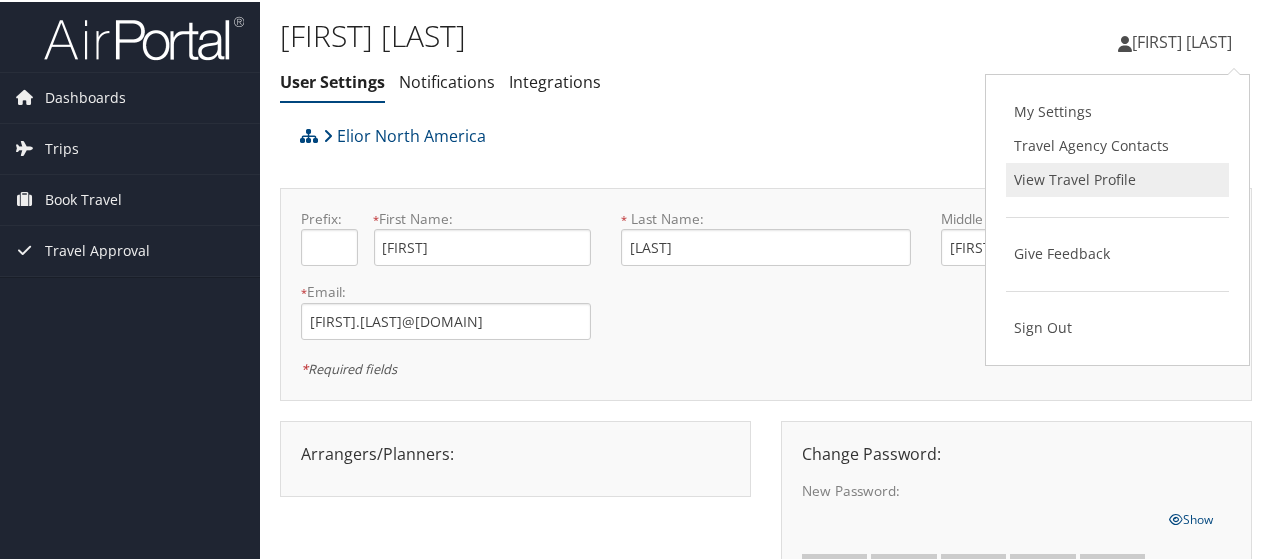 click on "View Travel Profile" at bounding box center [1117, 178] 